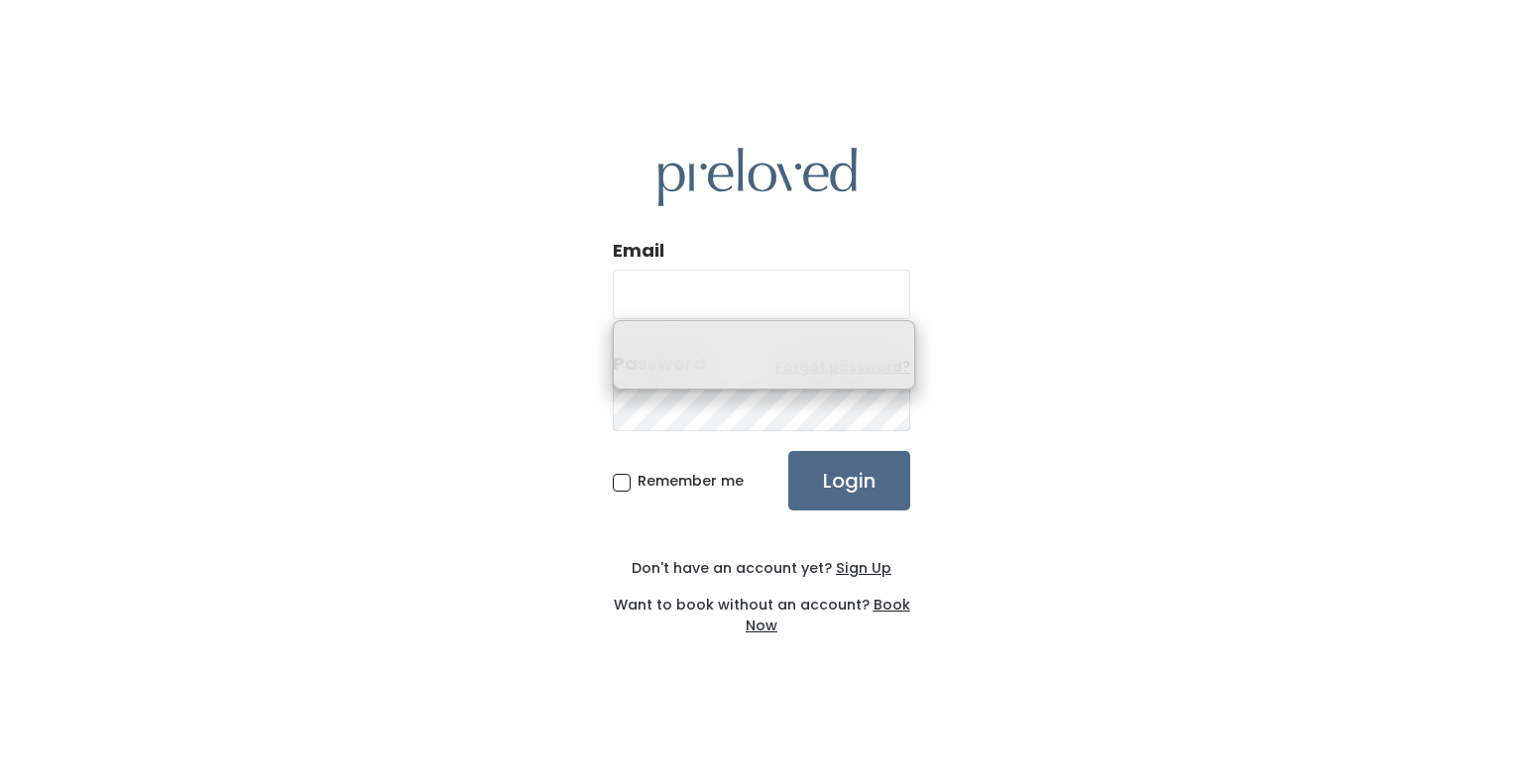 scroll, scrollTop: 0, scrollLeft: 0, axis: both 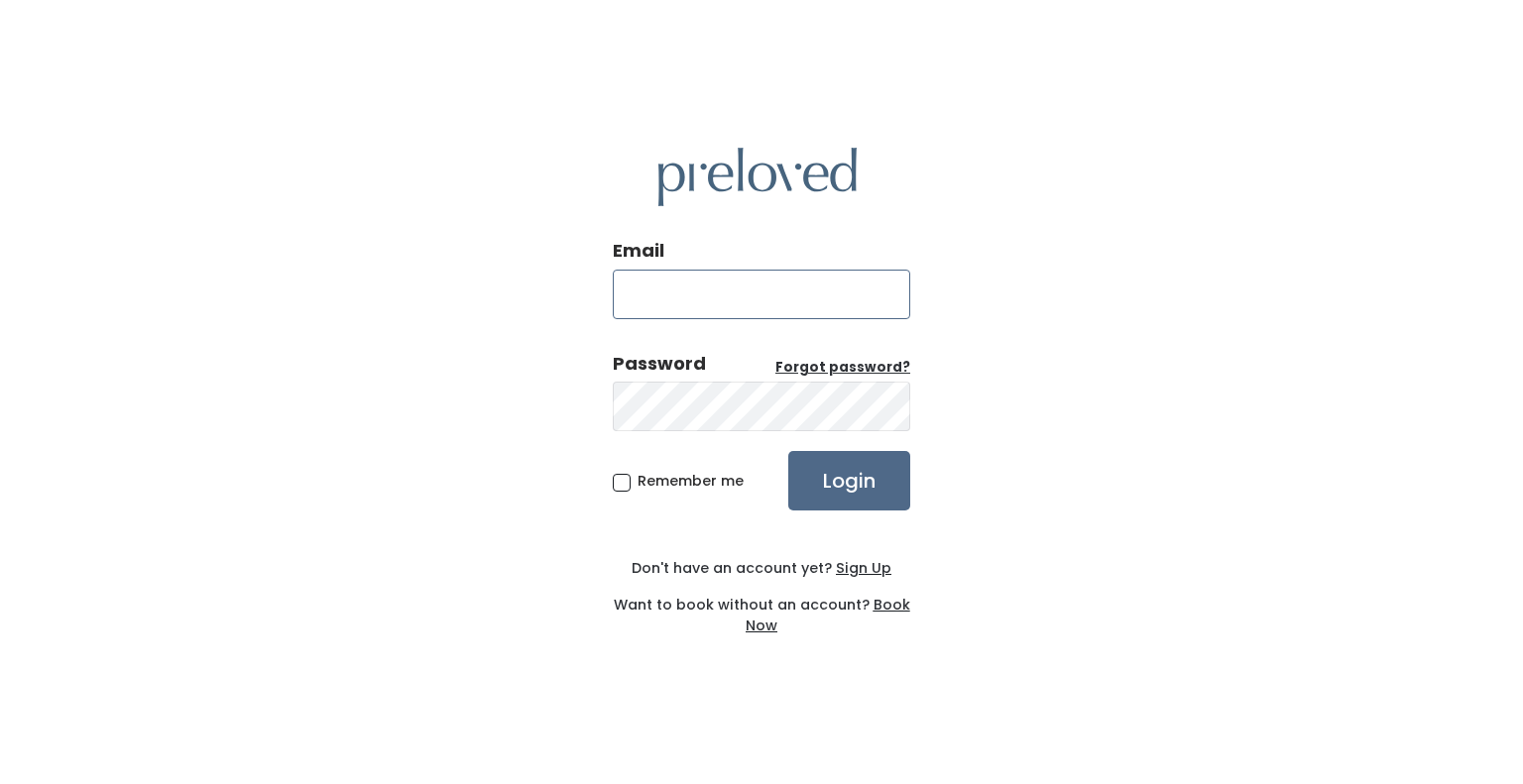 type on "[EMAIL]" 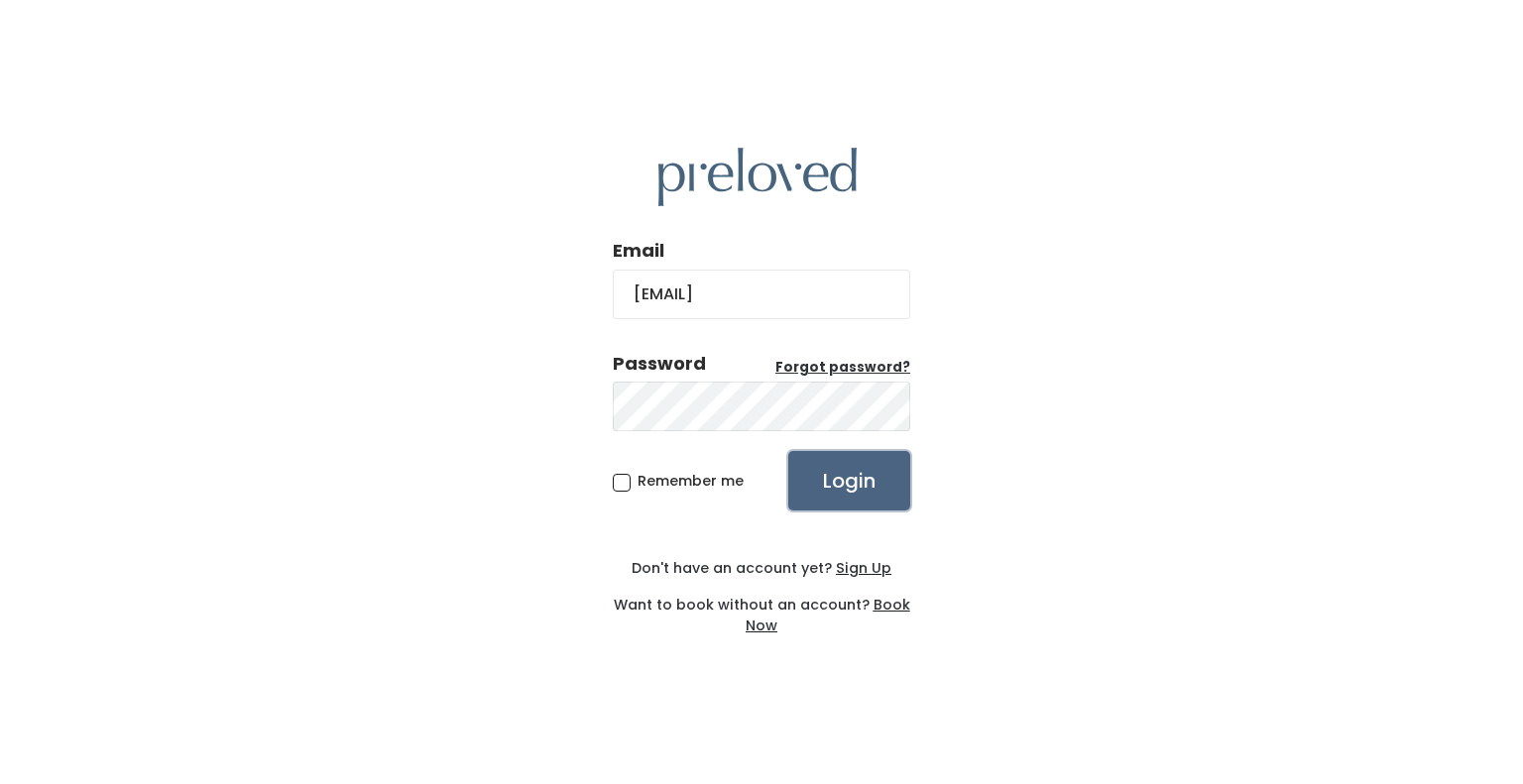click on "Login" at bounding box center [849, 481] 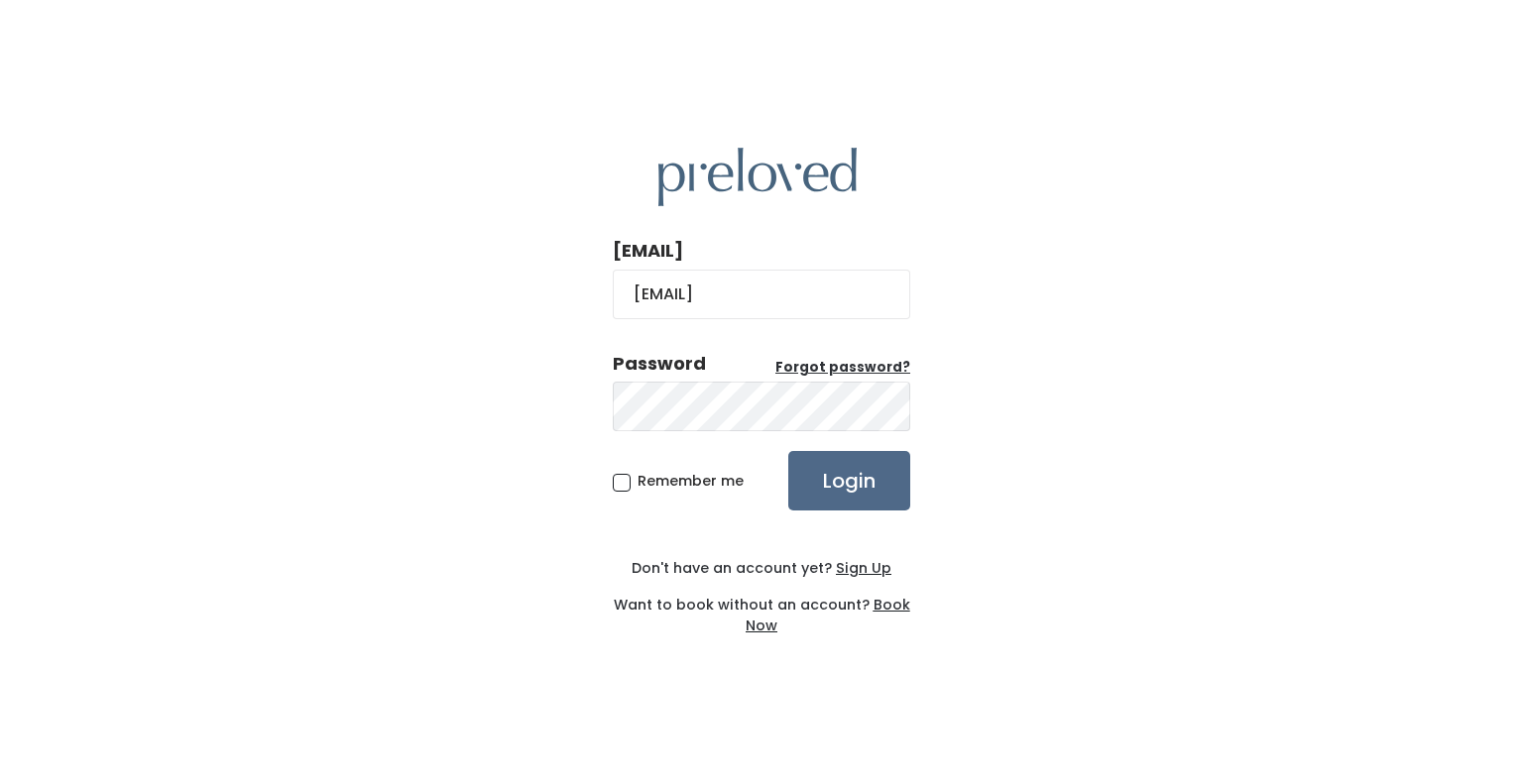 scroll, scrollTop: 0, scrollLeft: 0, axis: both 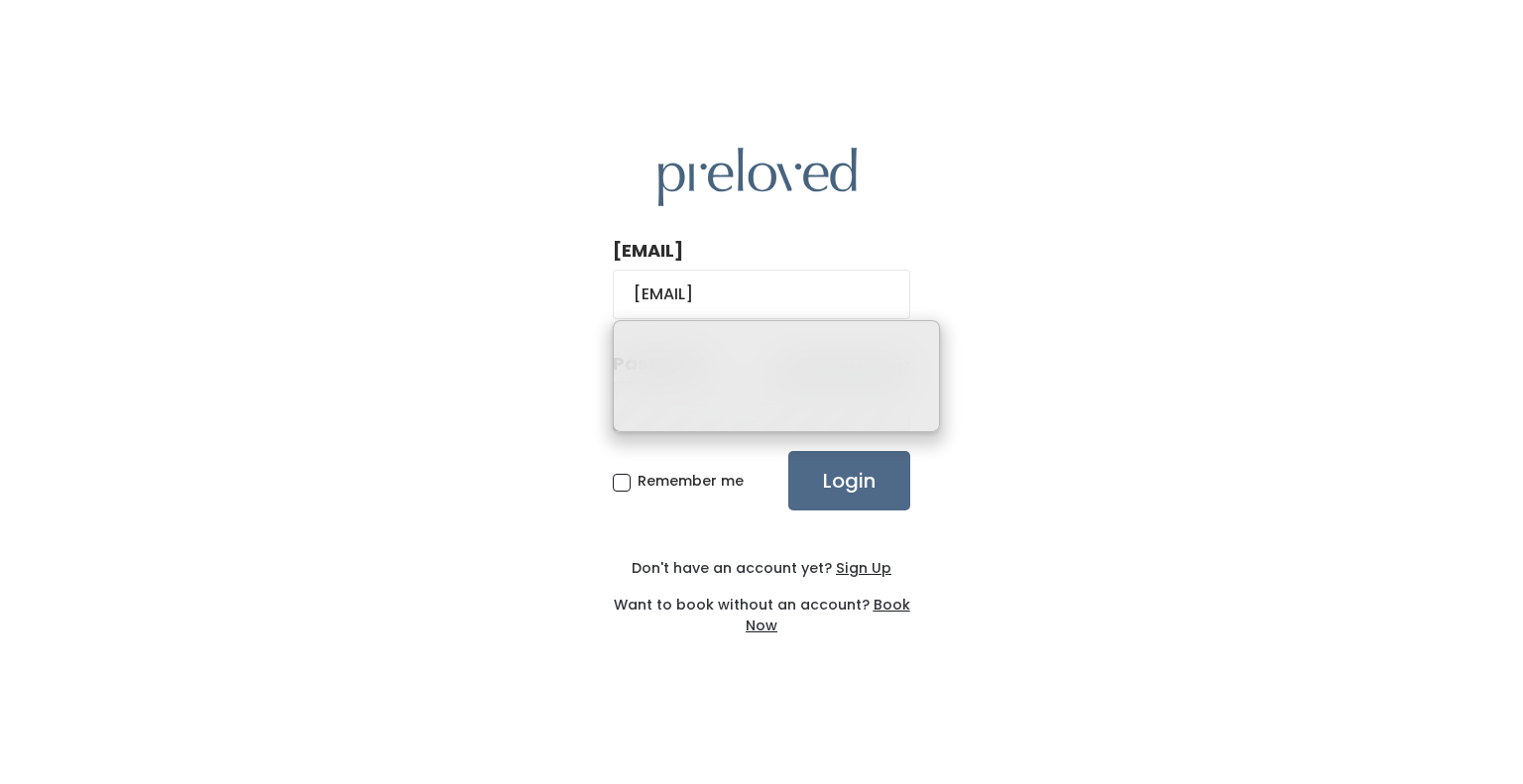 click on "Email
courtneylhill@gmail.com
Password
Forgot password?
Remember me
Login
Don't have an account yet?
Sign Up
Want to book without an account?
Book Now" at bounding box center [762, 392] 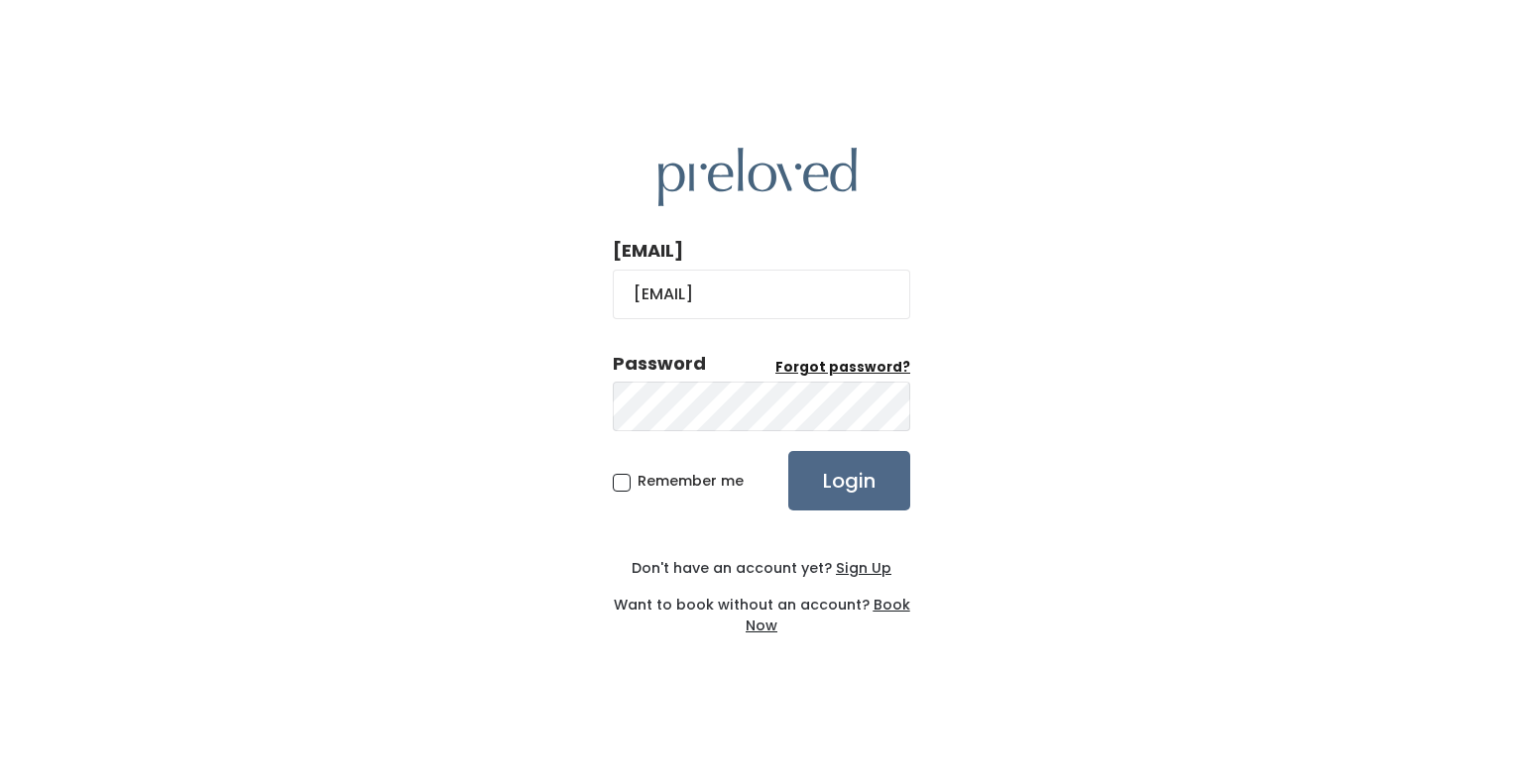 click on "Forgot password?" at bounding box center (843, 367) 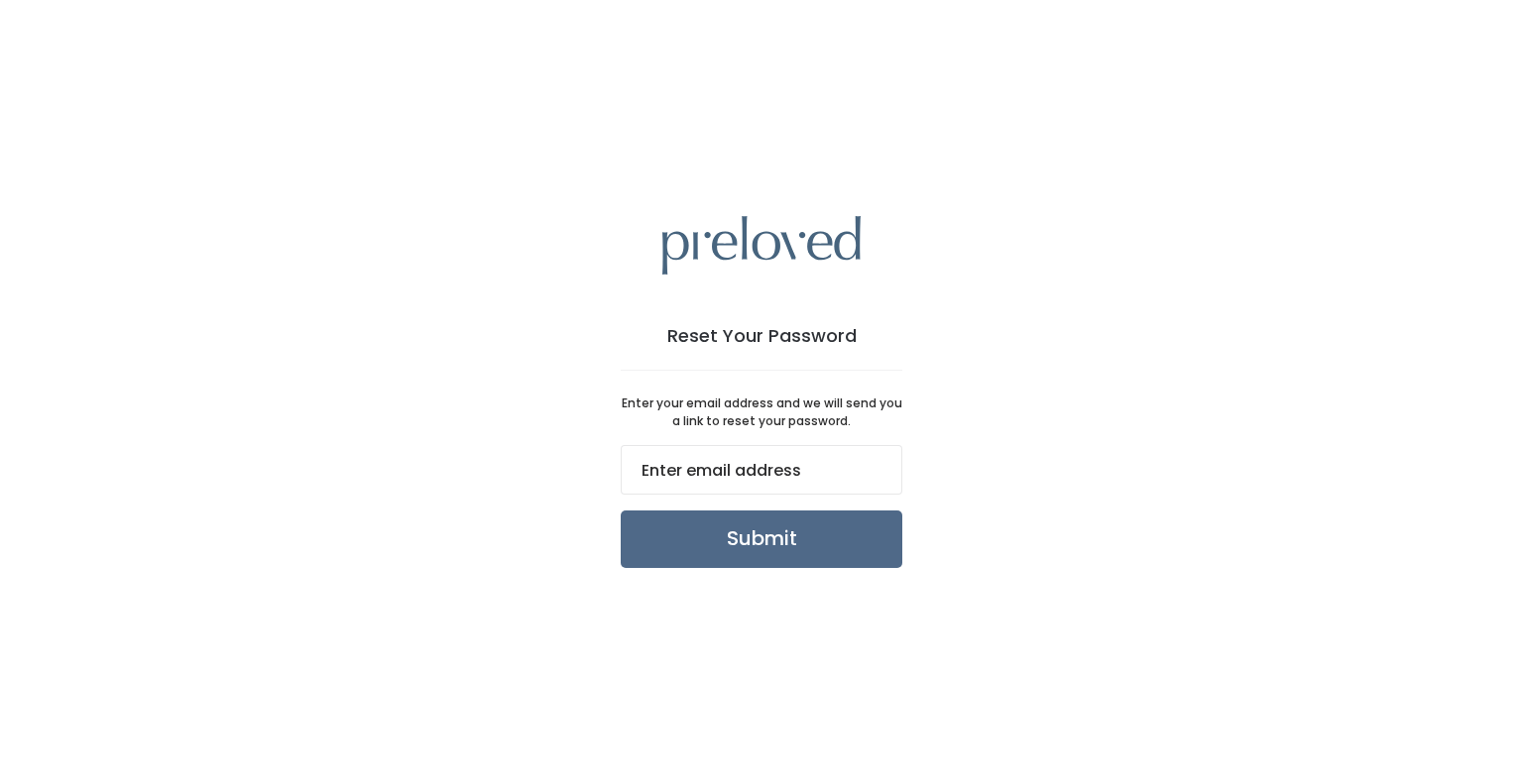 scroll, scrollTop: 0, scrollLeft: 0, axis: both 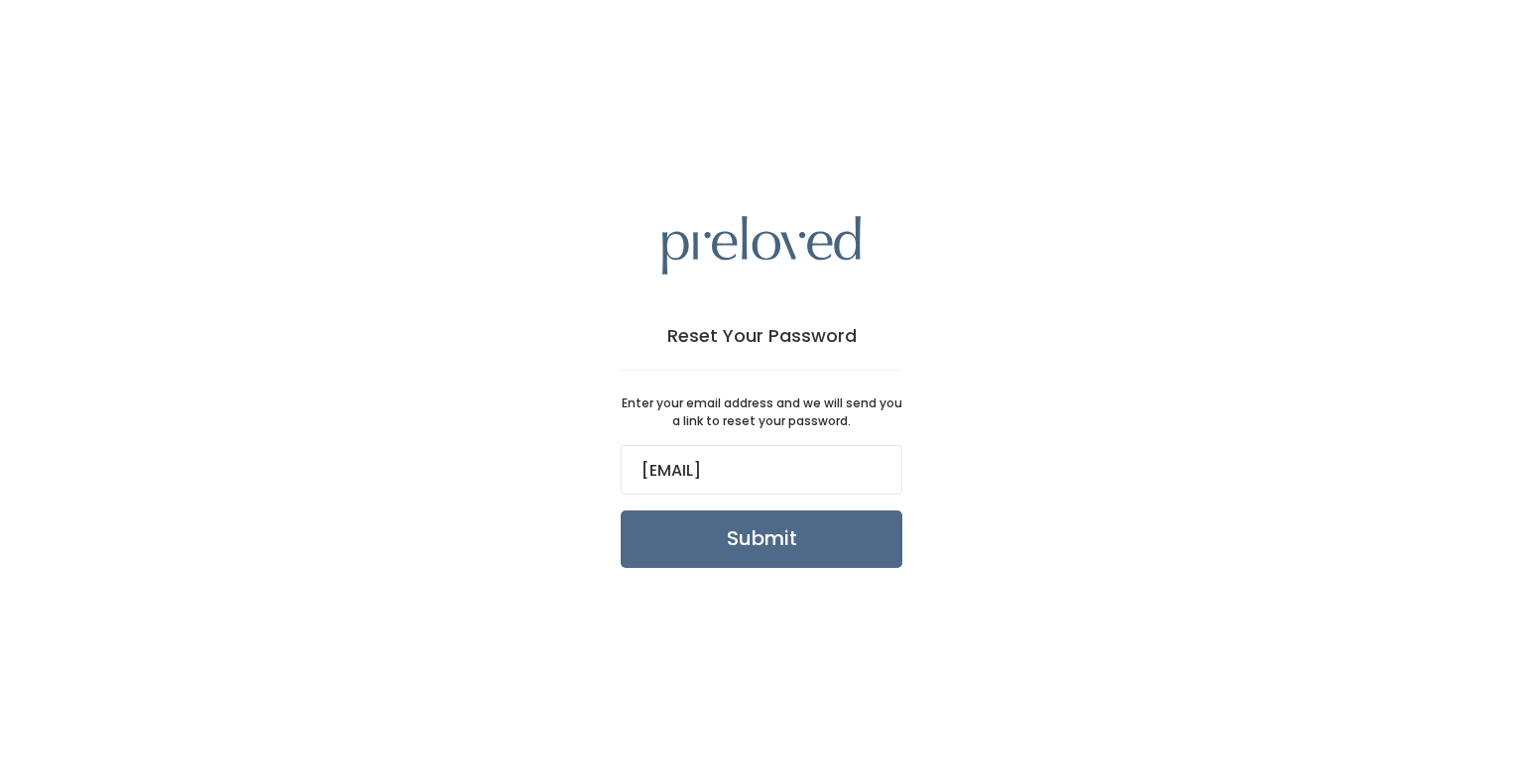 type on "[EMAIL]" 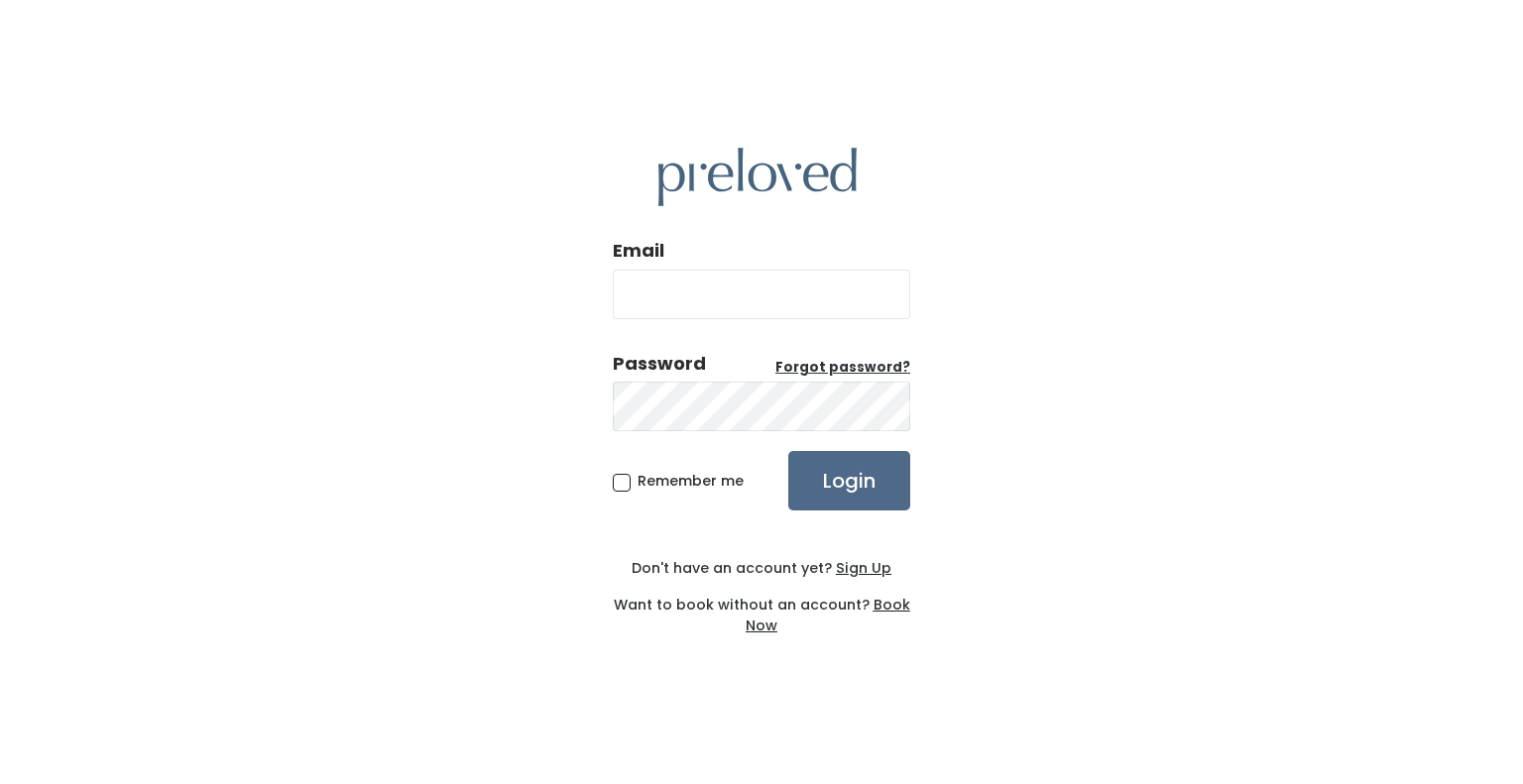 scroll, scrollTop: 0, scrollLeft: 0, axis: both 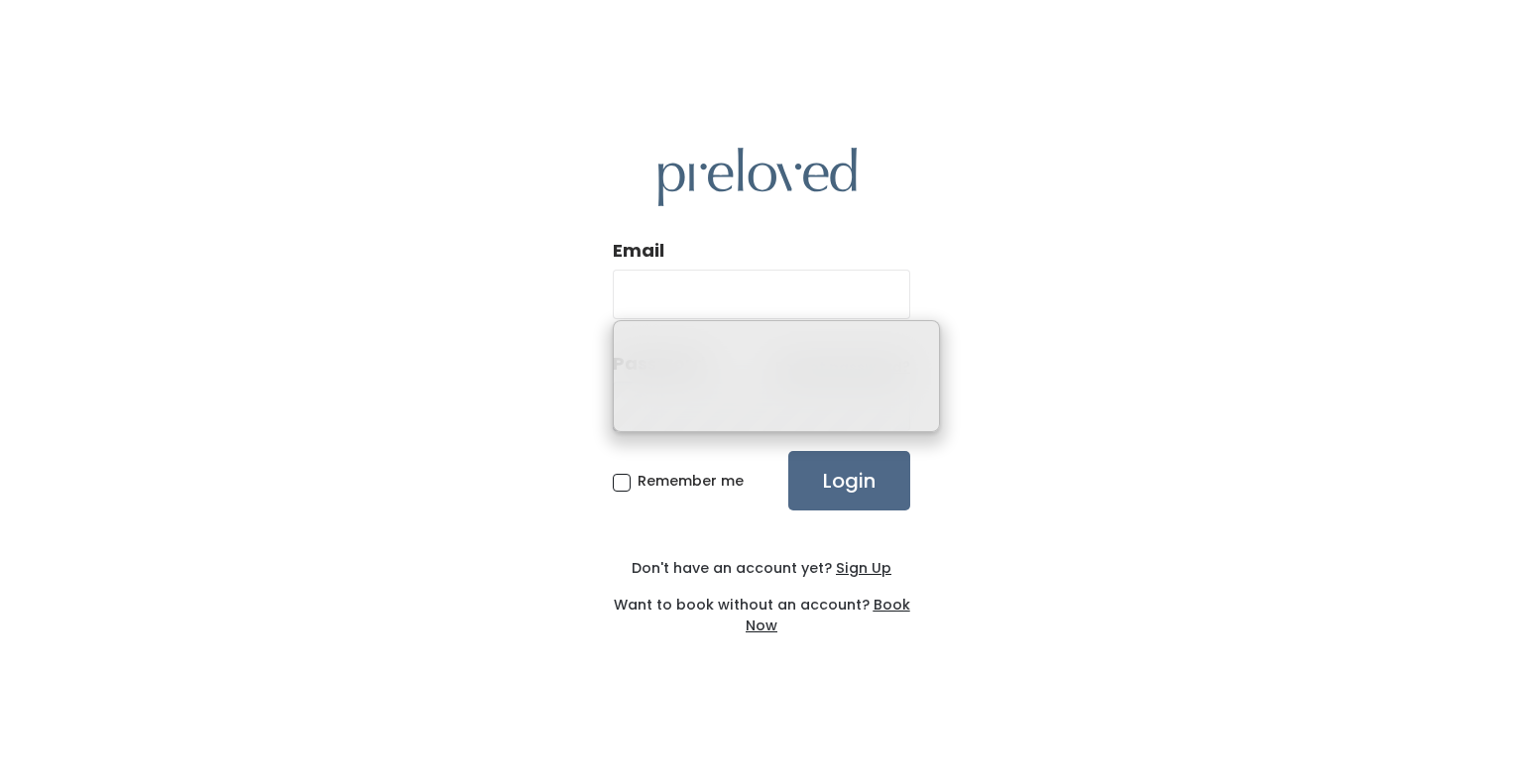 click on "Email
Password
Forgot password?
Remember me
Login
Don't have an account yet?
Sign Up
Want to book without an account?
Book Now" at bounding box center (762, 392) 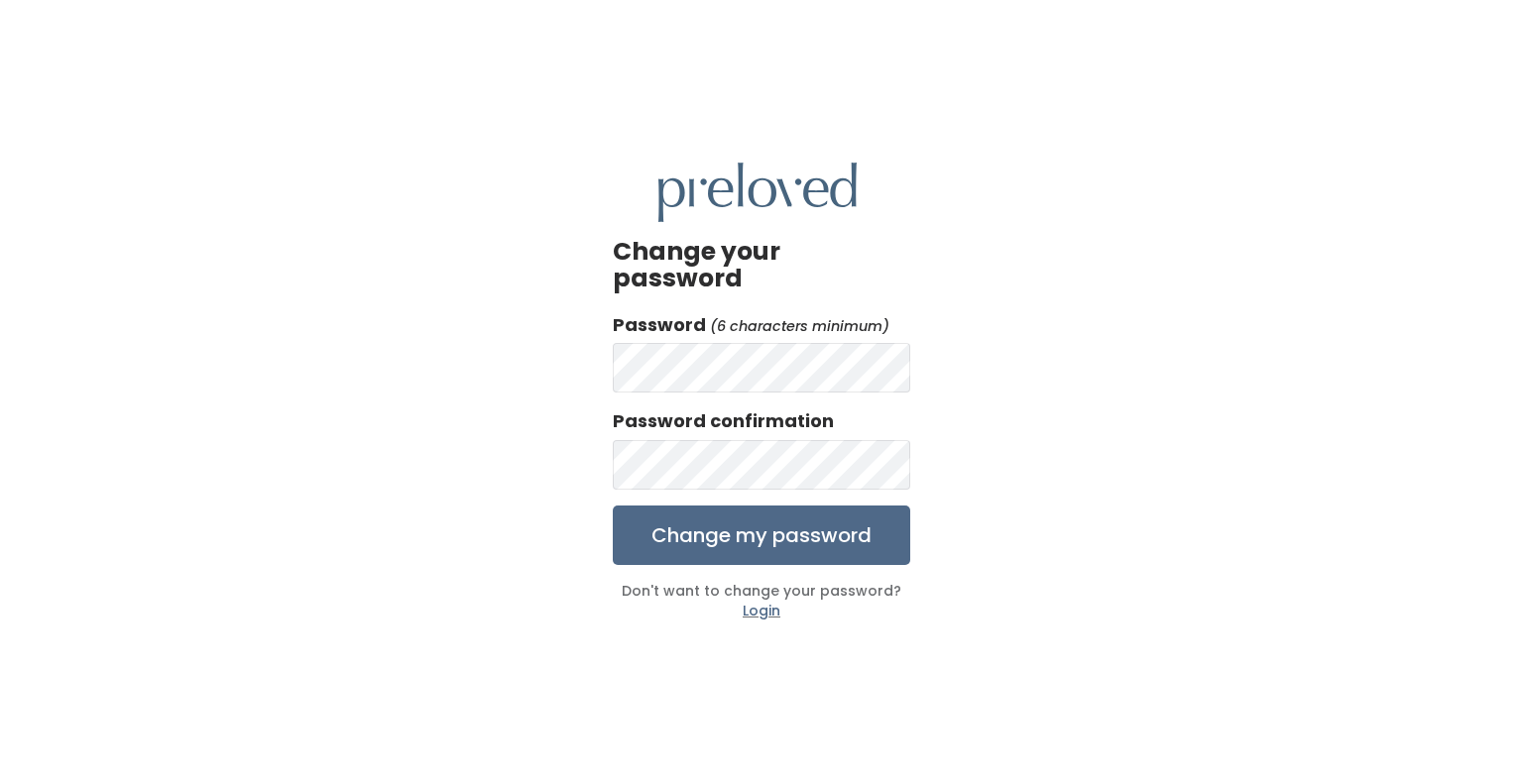 scroll, scrollTop: 0, scrollLeft: 0, axis: both 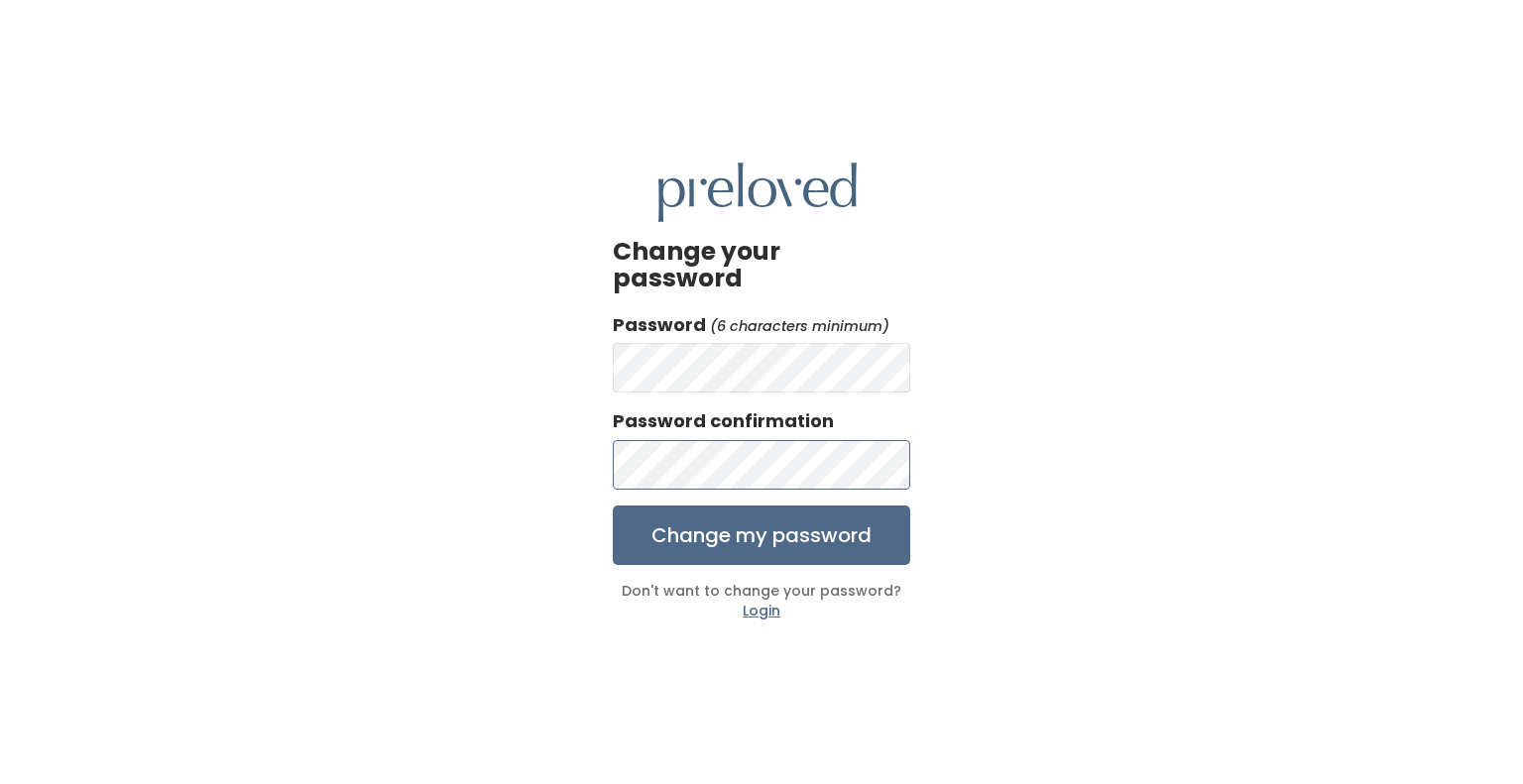 click on "Change my password" at bounding box center (762, 535) 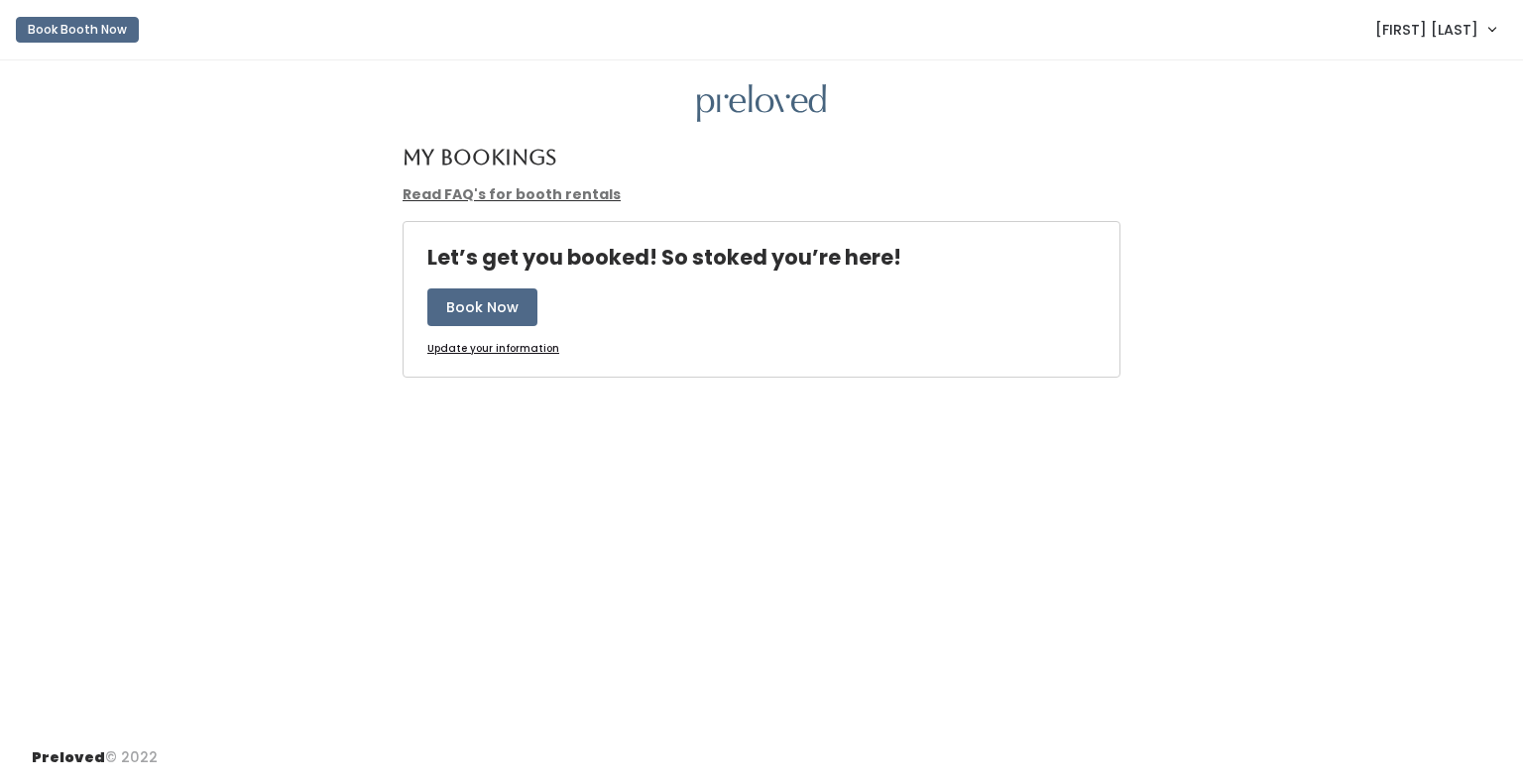 scroll, scrollTop: 0, scrollLeft: 0, axis: both 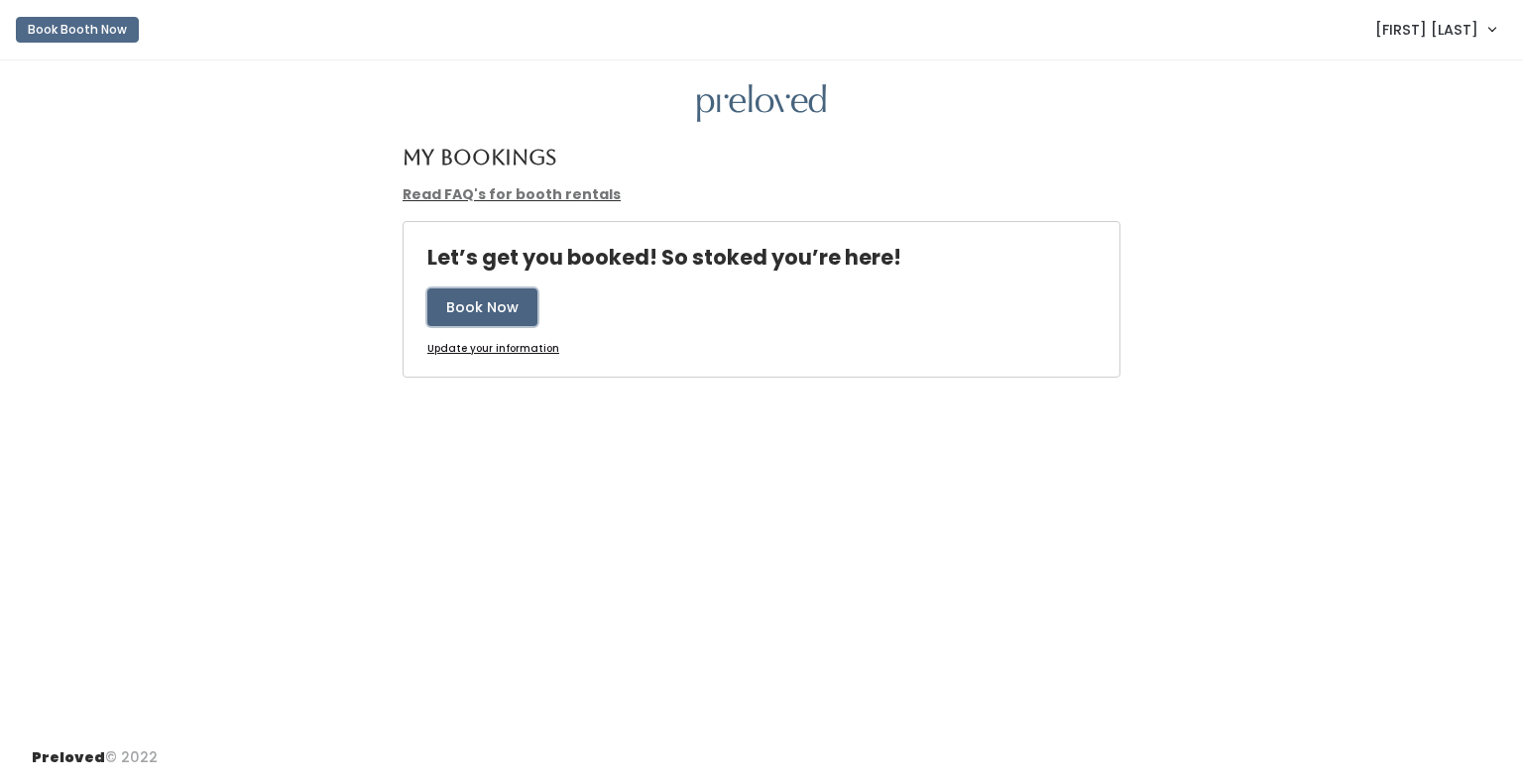 click on "Book Now" at bounding box center (482, 307) 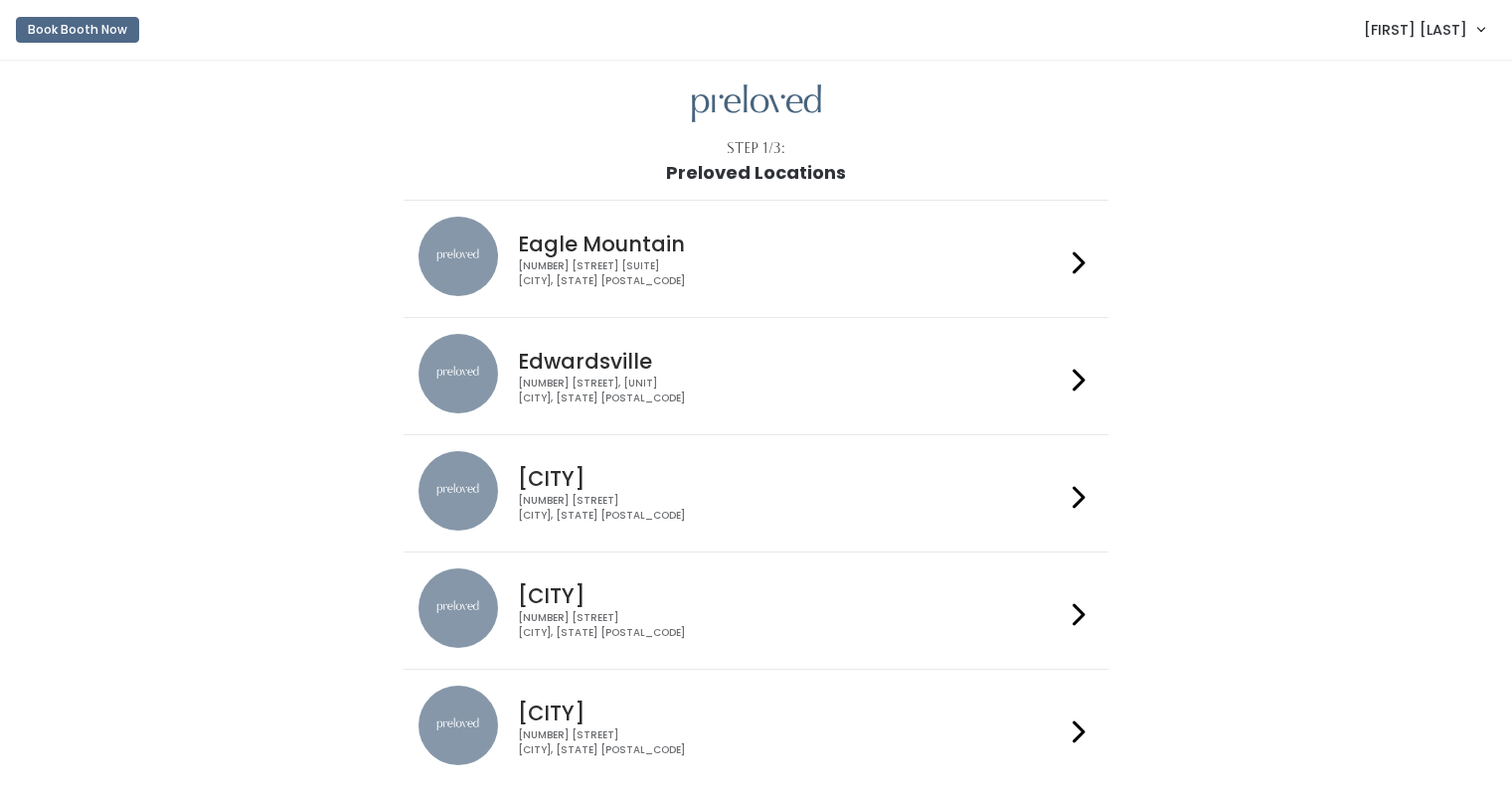 scroll, scrollTop: 0, scrollLeft: 0, axis: both 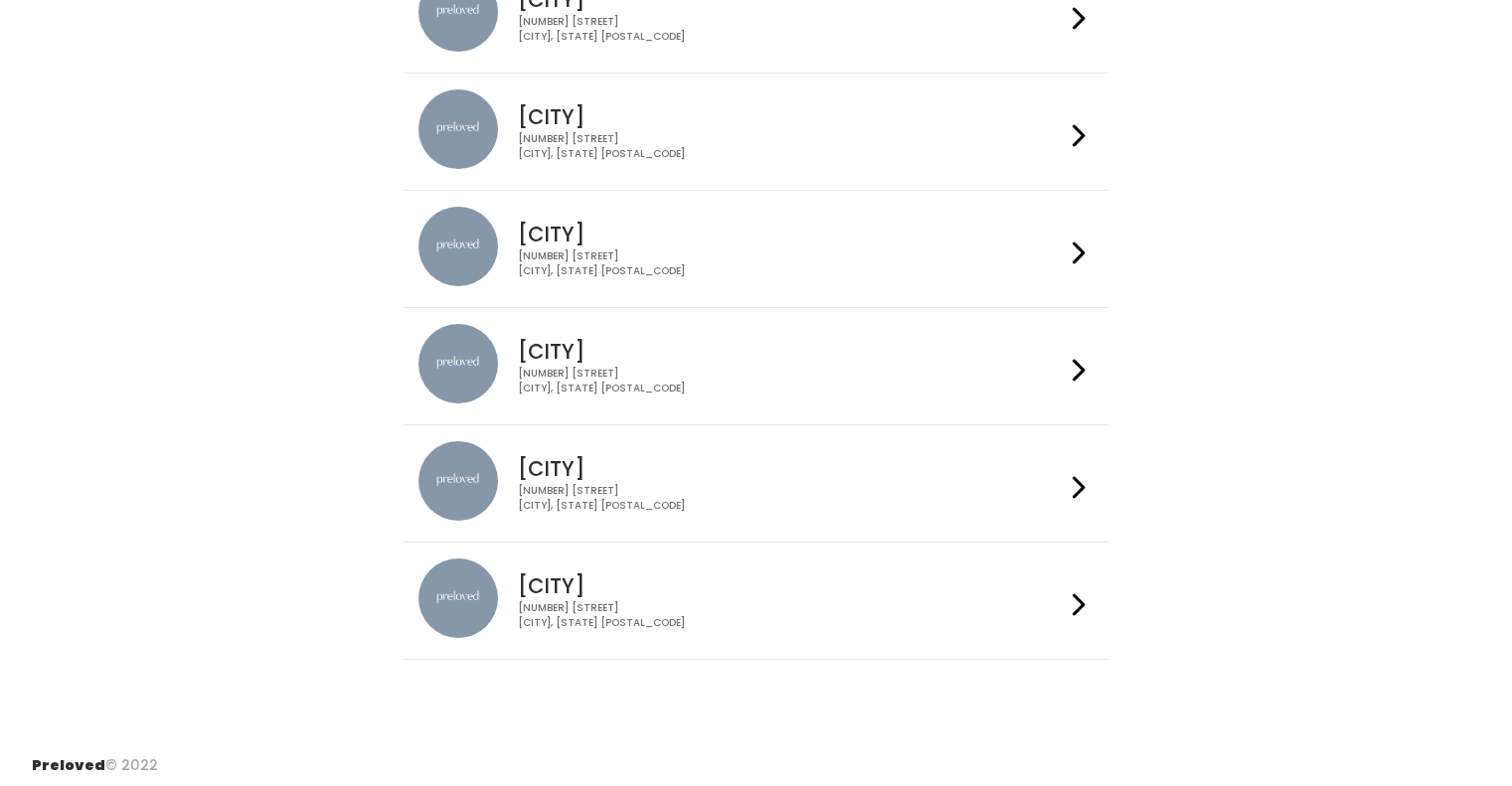 click on "Sandy
834 E 9400 S
Sandy, UT 84049" at bounding box center [787, 477] 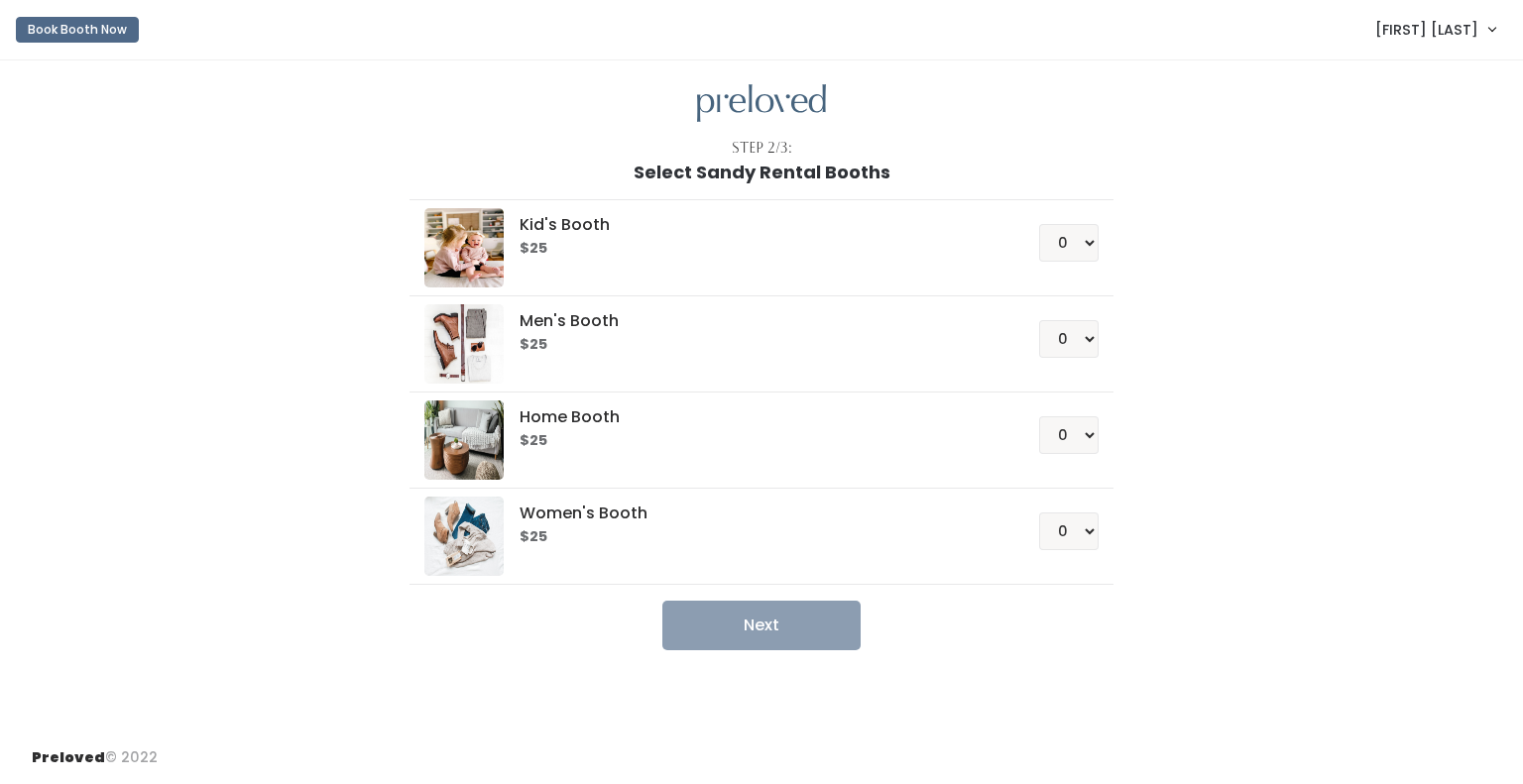 scroll, scrollTop: 0, scrollLeft: 0, axis: both 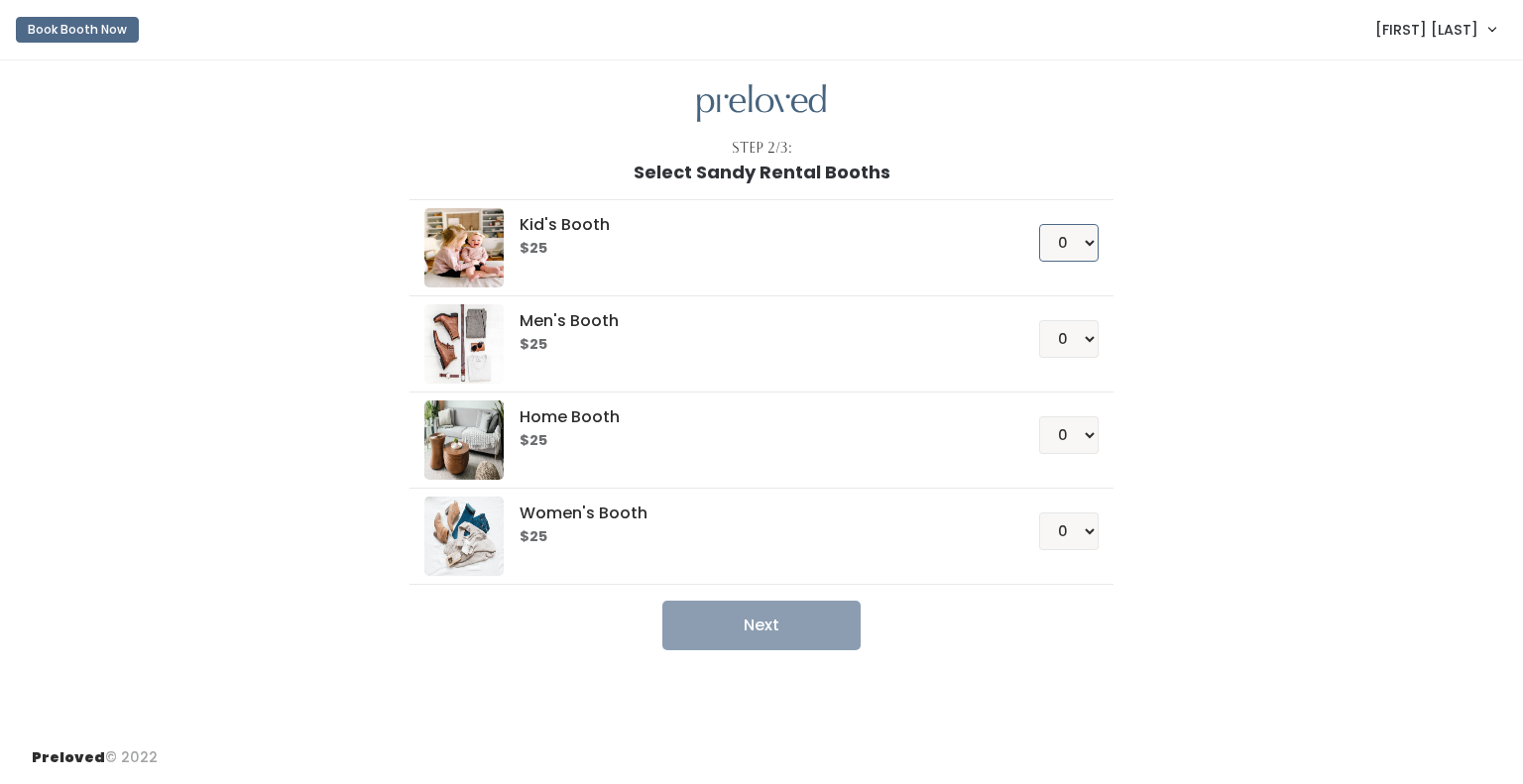 click on "0
1
2
3
4" at bounding box center (1069, 243) 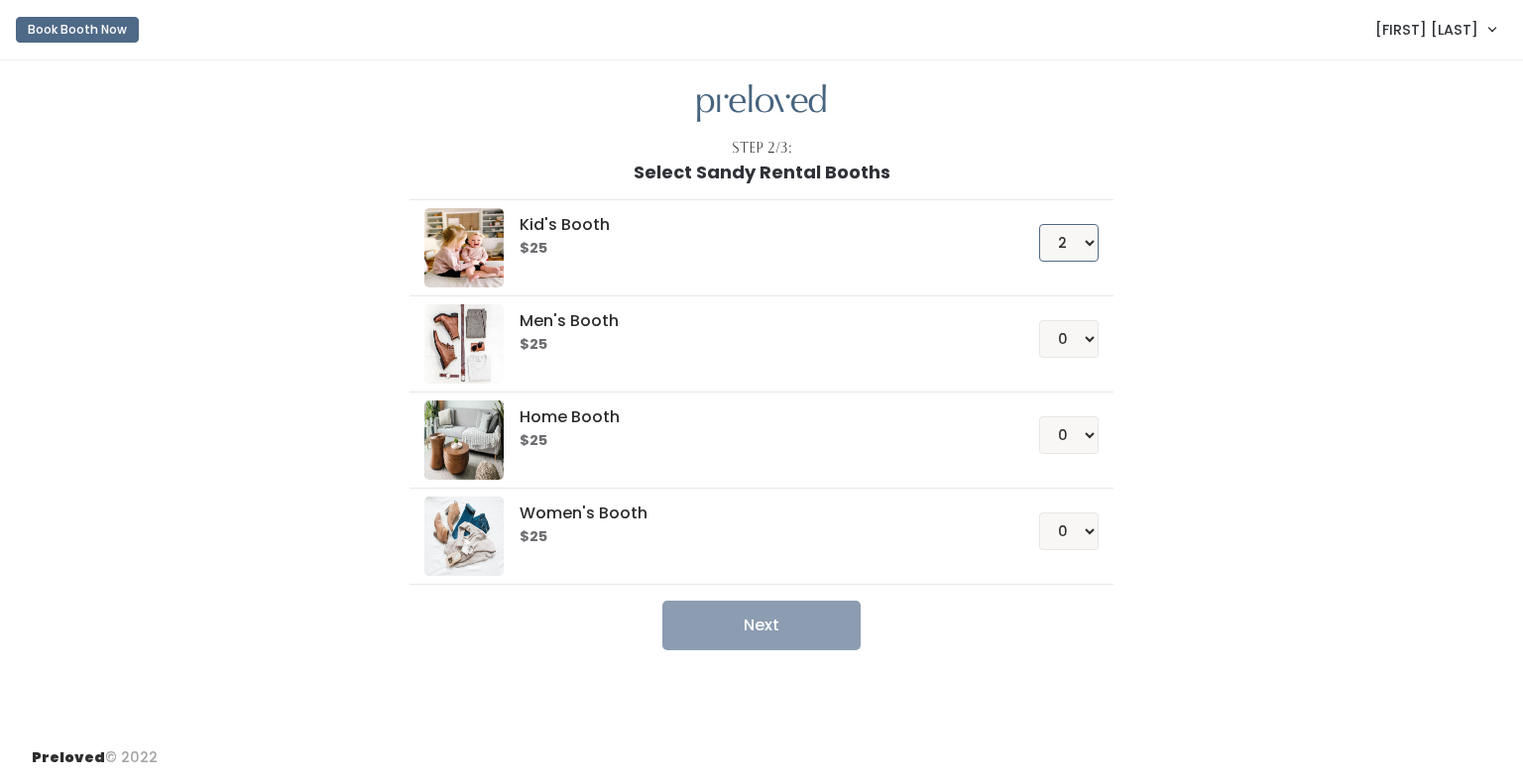 click on "0
1
2
3
4" at bounding box center [1069, 243] 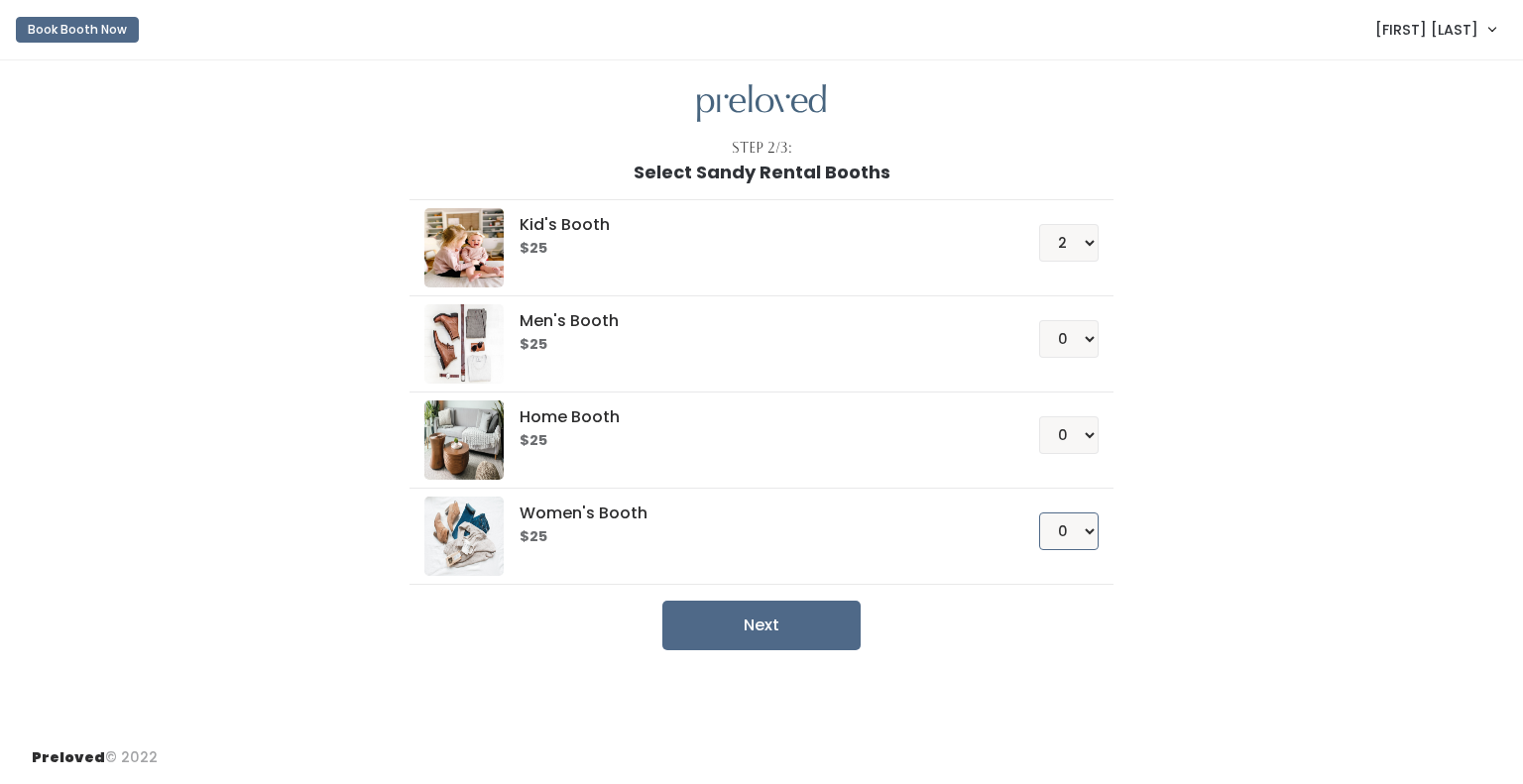 click on "0
1
2
3
4" at bounding box center (1069, 531) 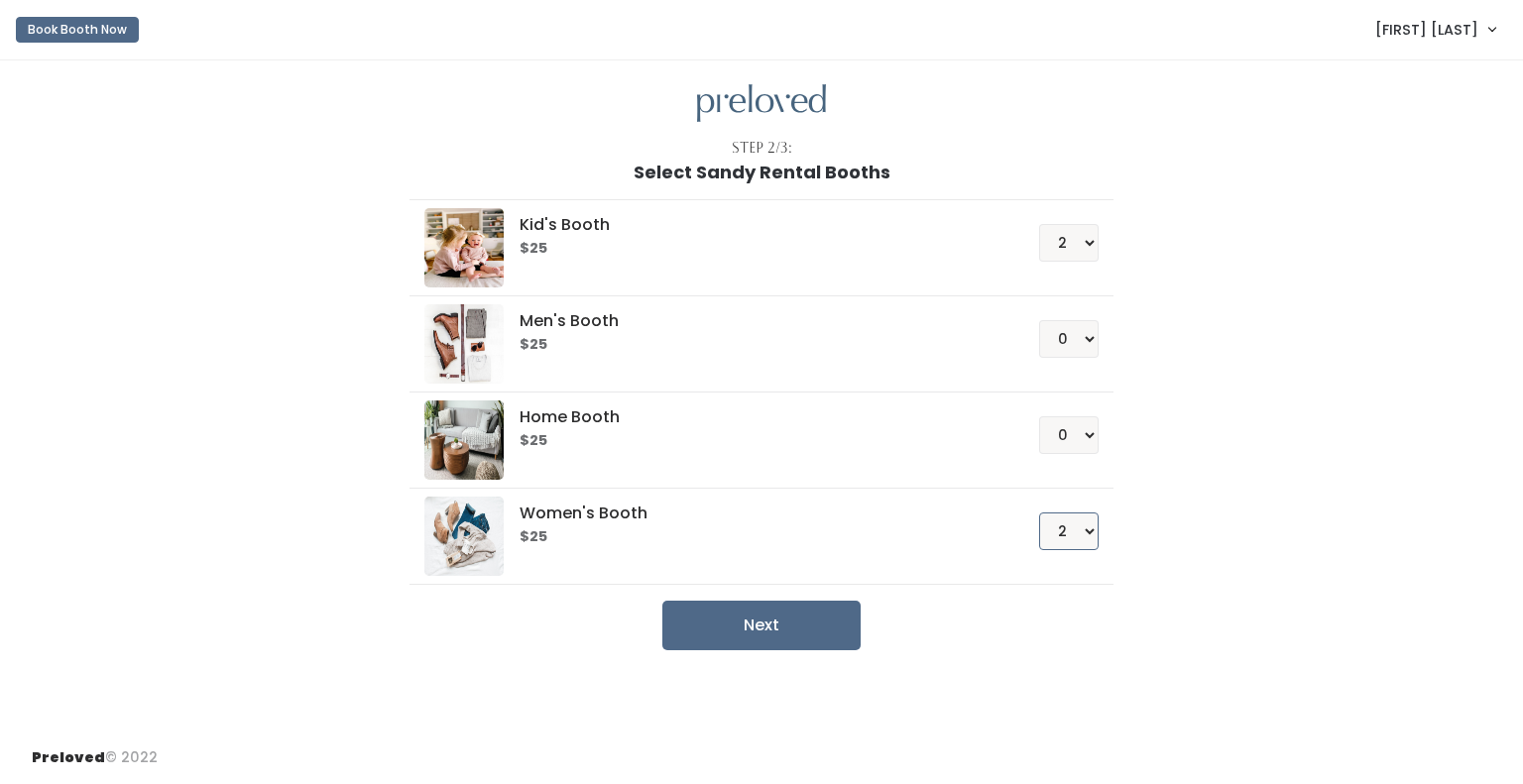 click on "0
1
2
3
4" at bounding box center [1069, 531] 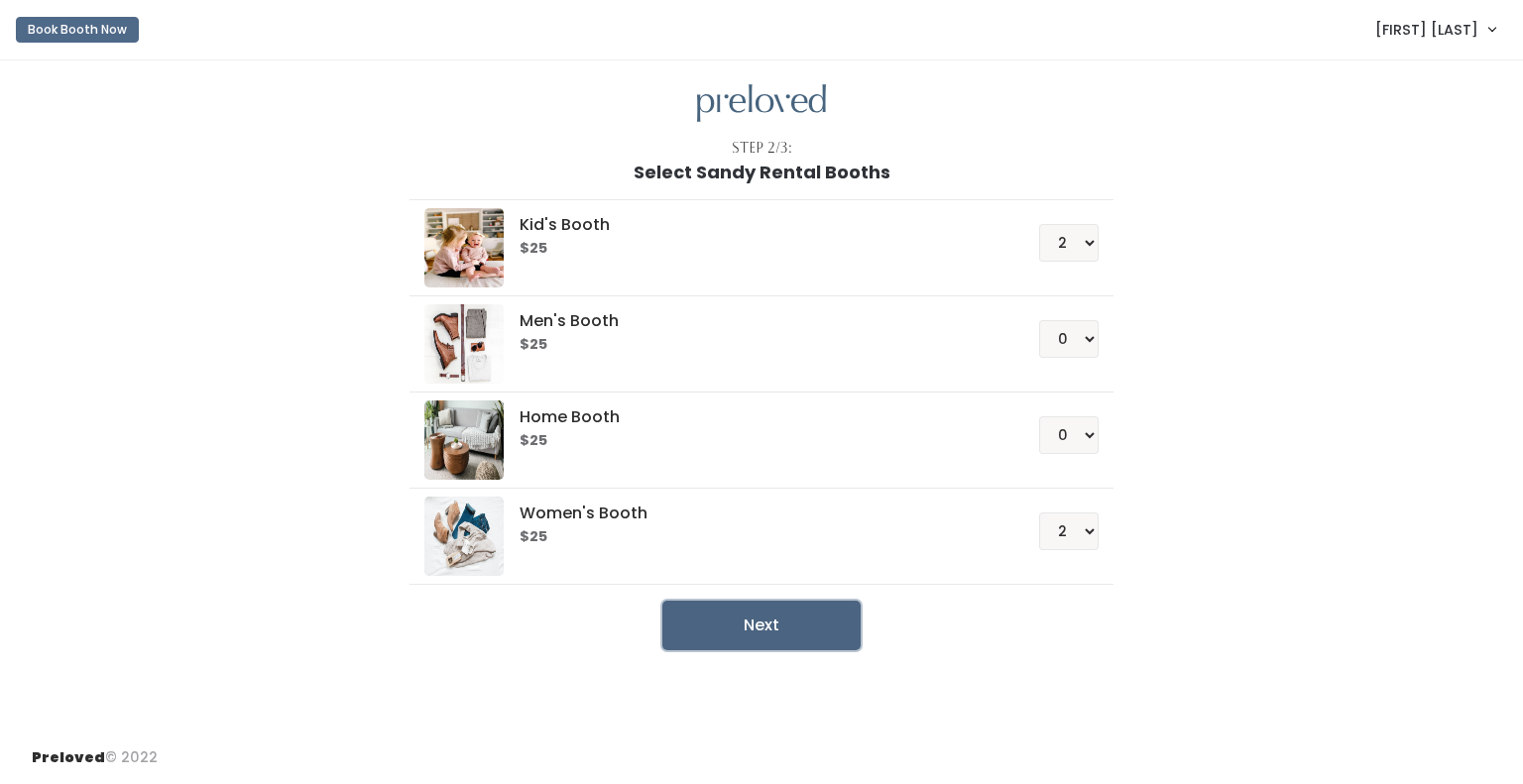 click on "Next" at bounding box center (762, 625) 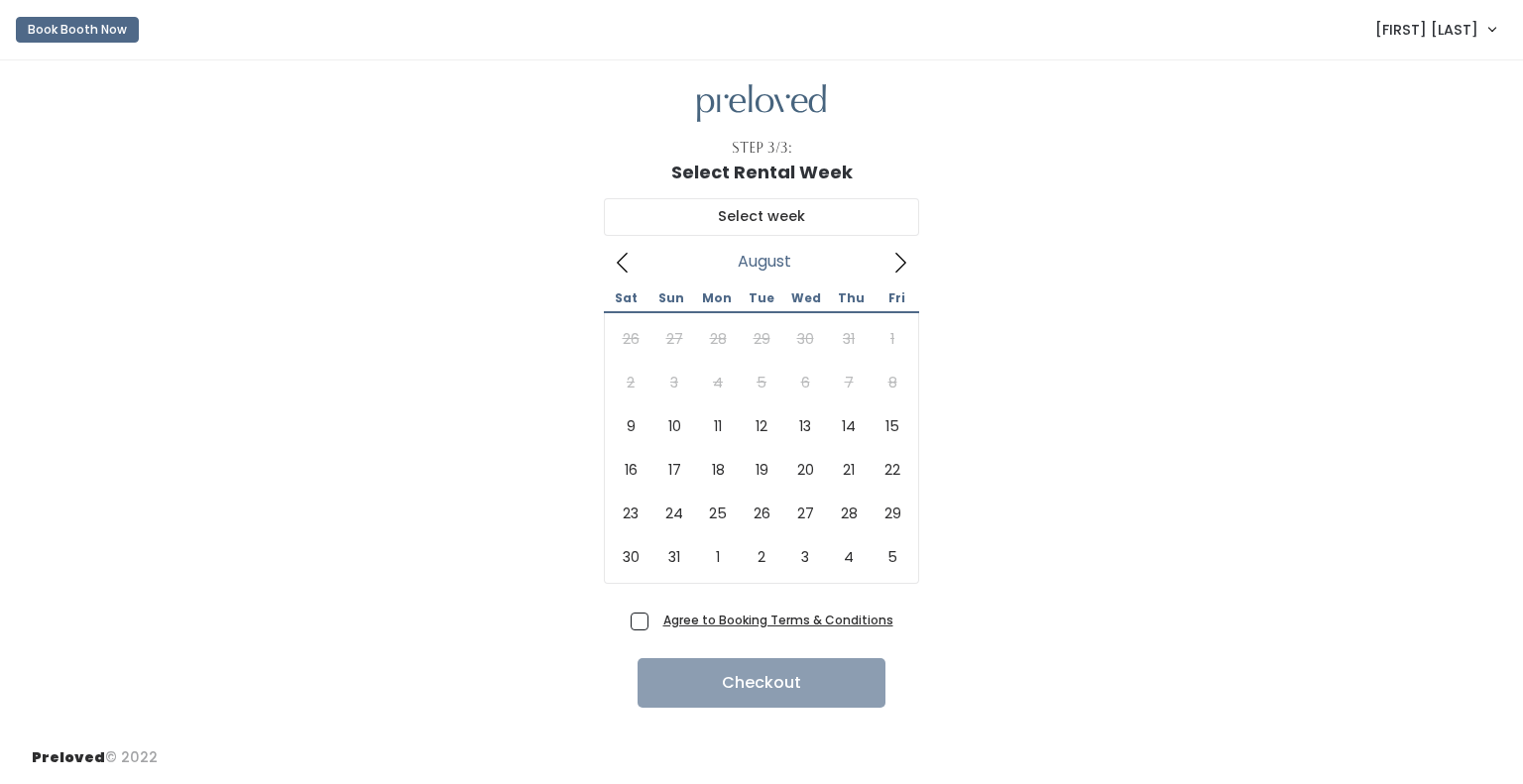 scroll, scrollTop: 0, scrollLeft: 0, axis: both 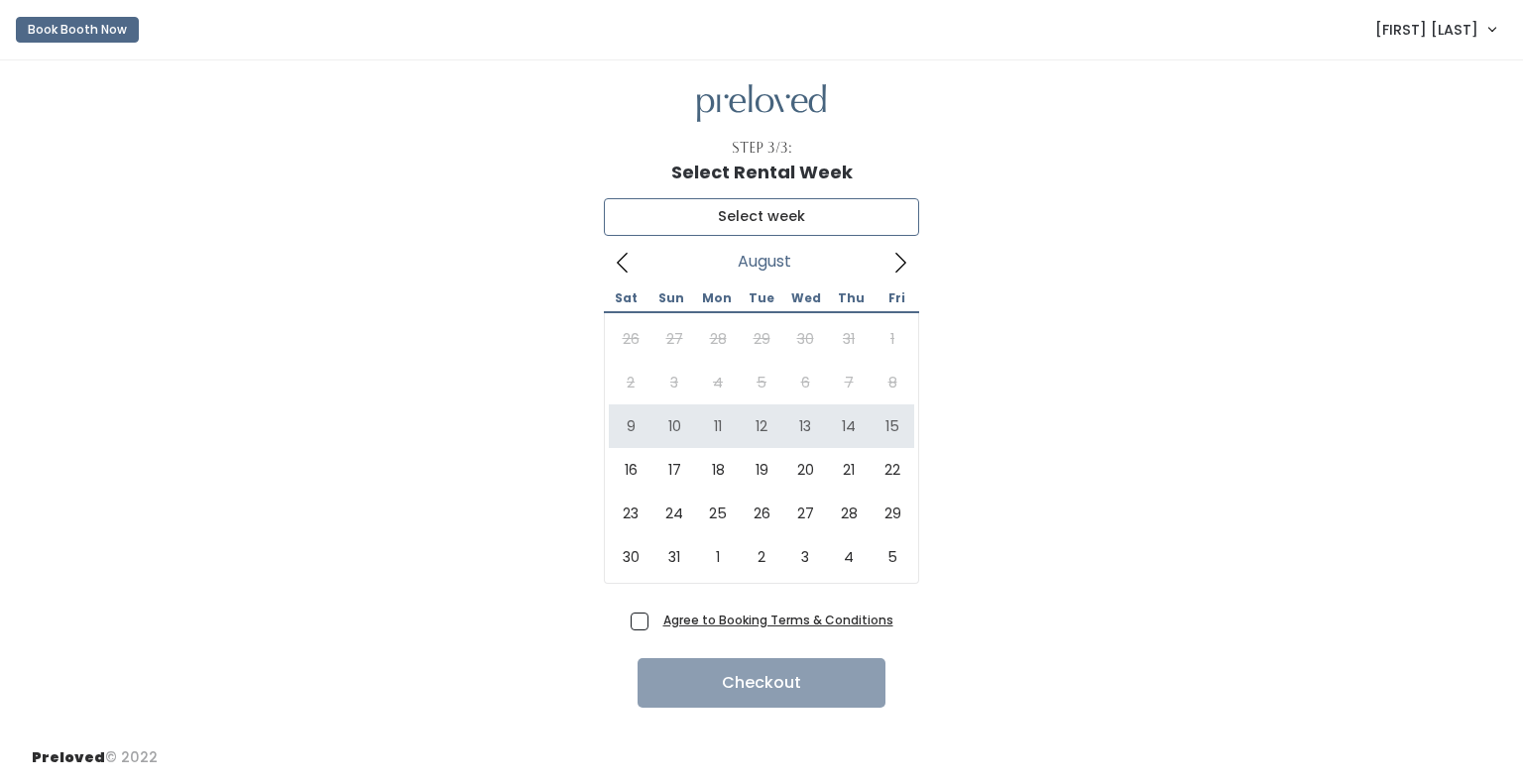 type on "August 9 to August 15" 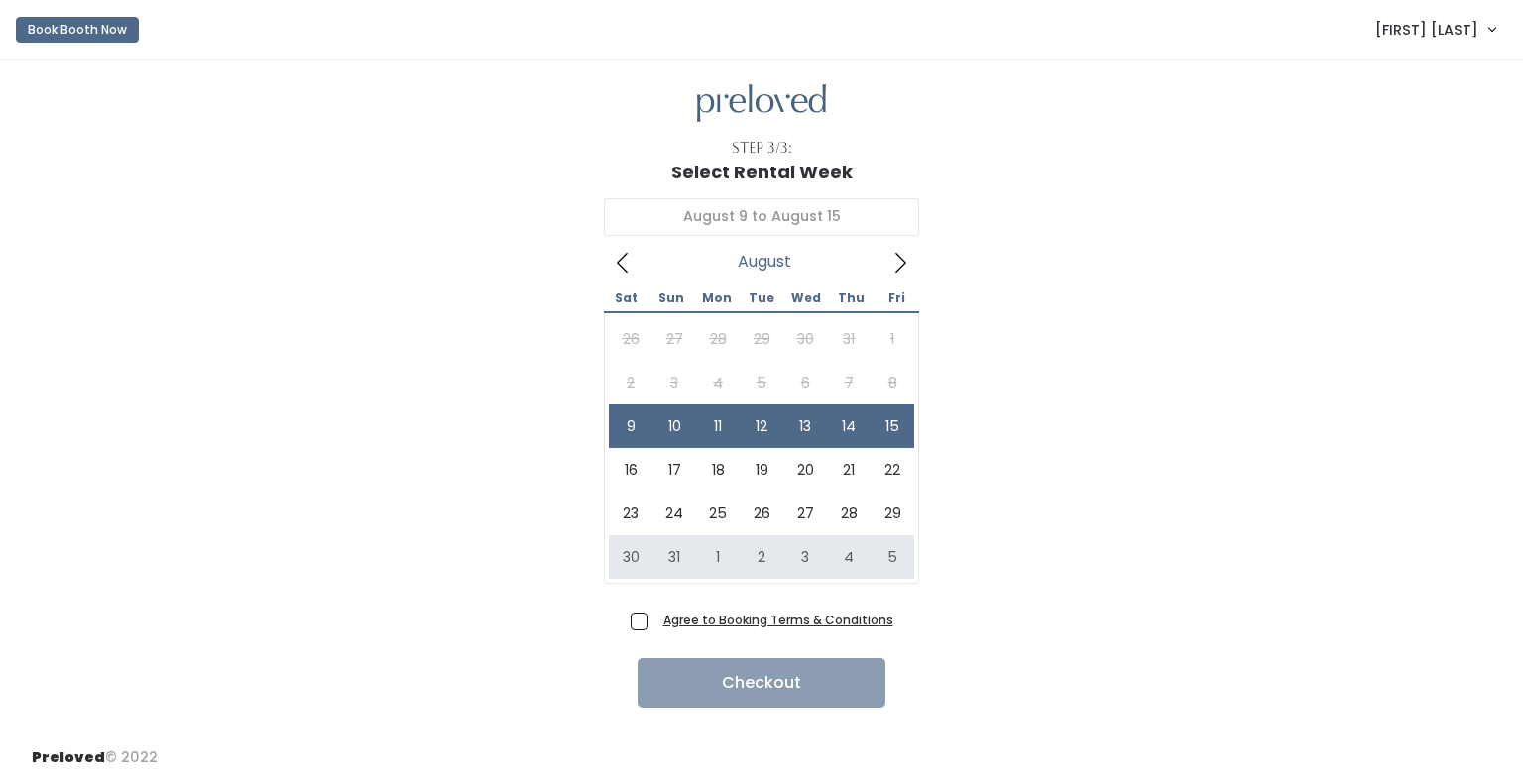 click on "Agree to Booking Terms & Conditions" at bounding box center (774, 619) 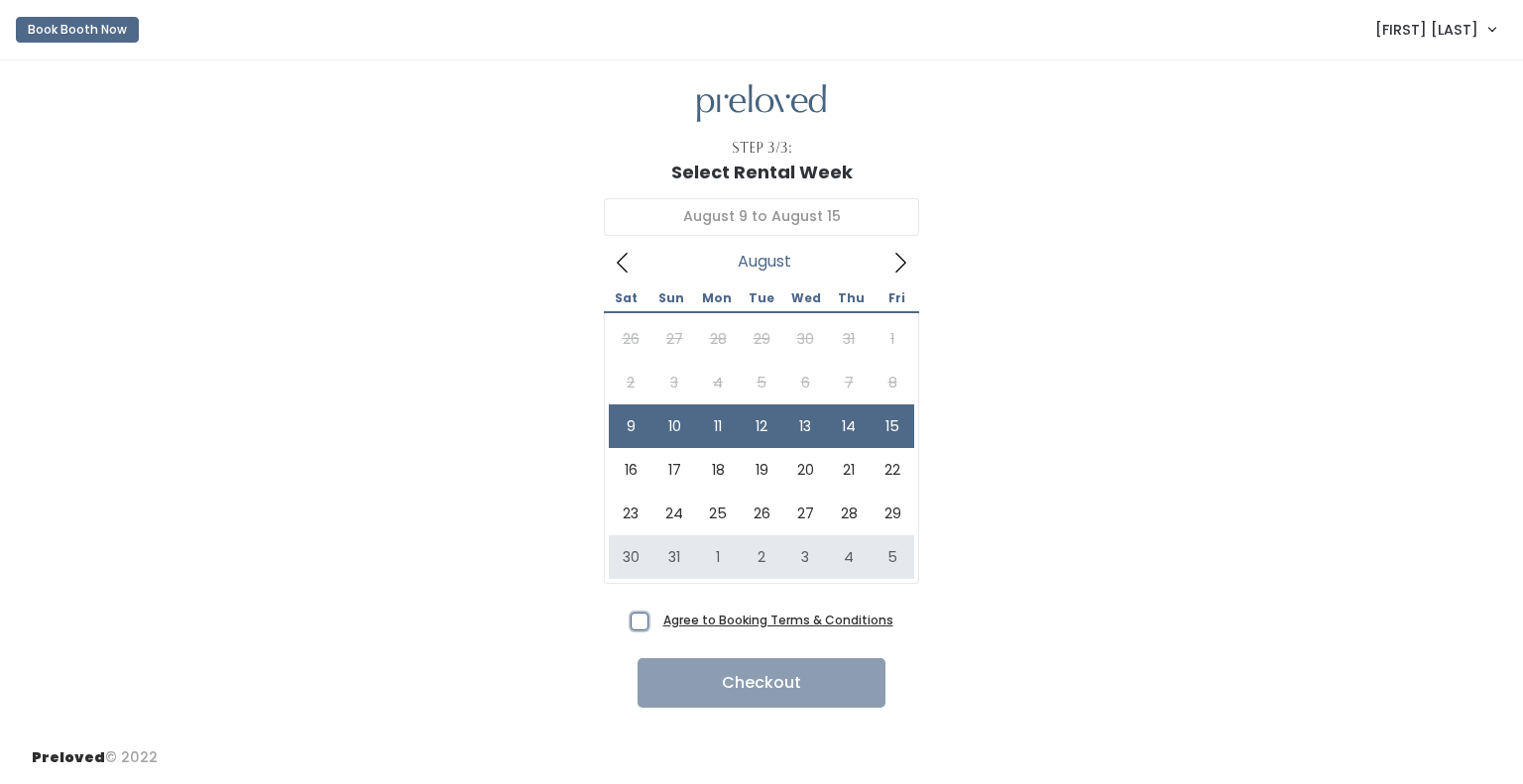 checkbox on "true" 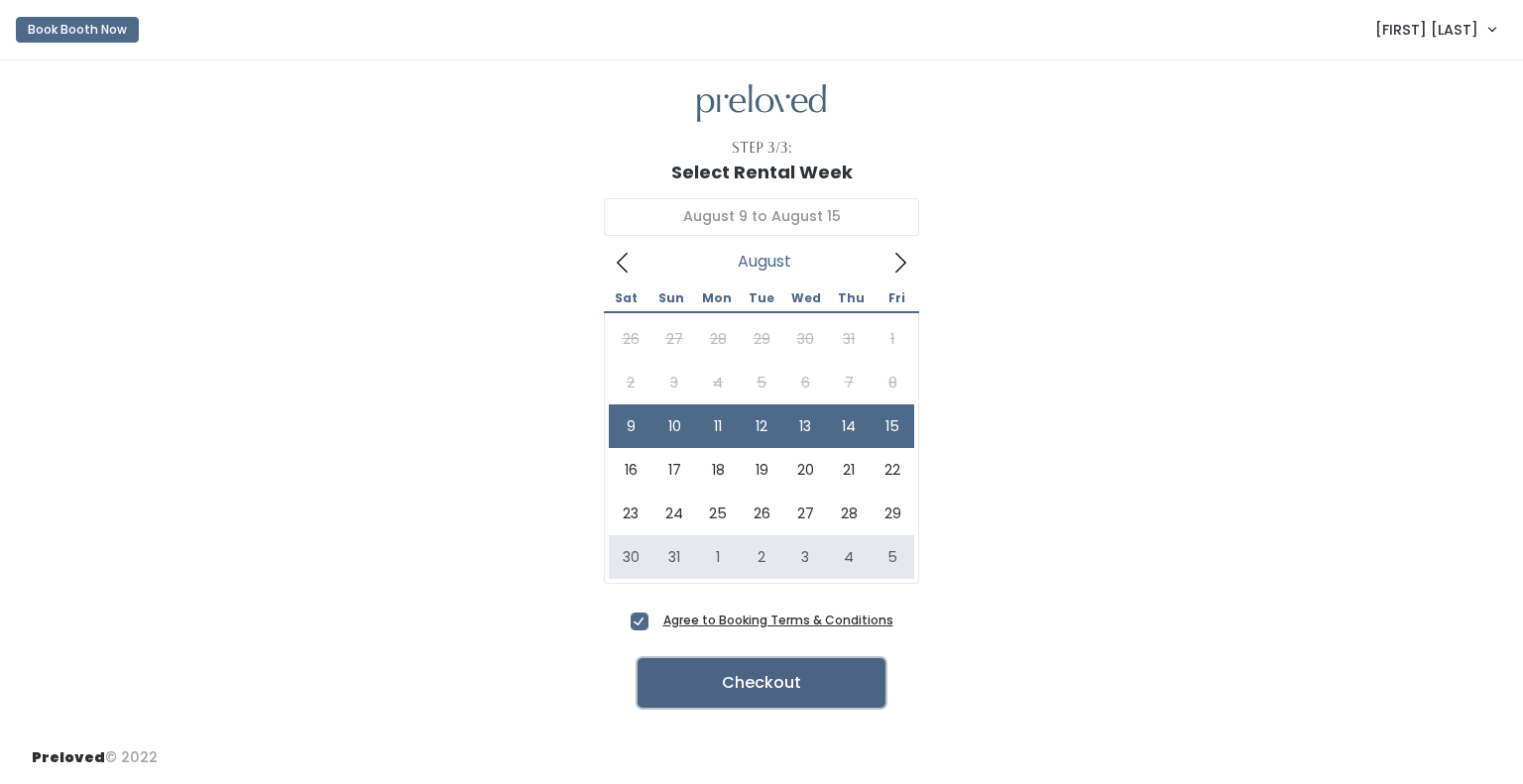 click on "Checkout" at bounding box center [762, 683] 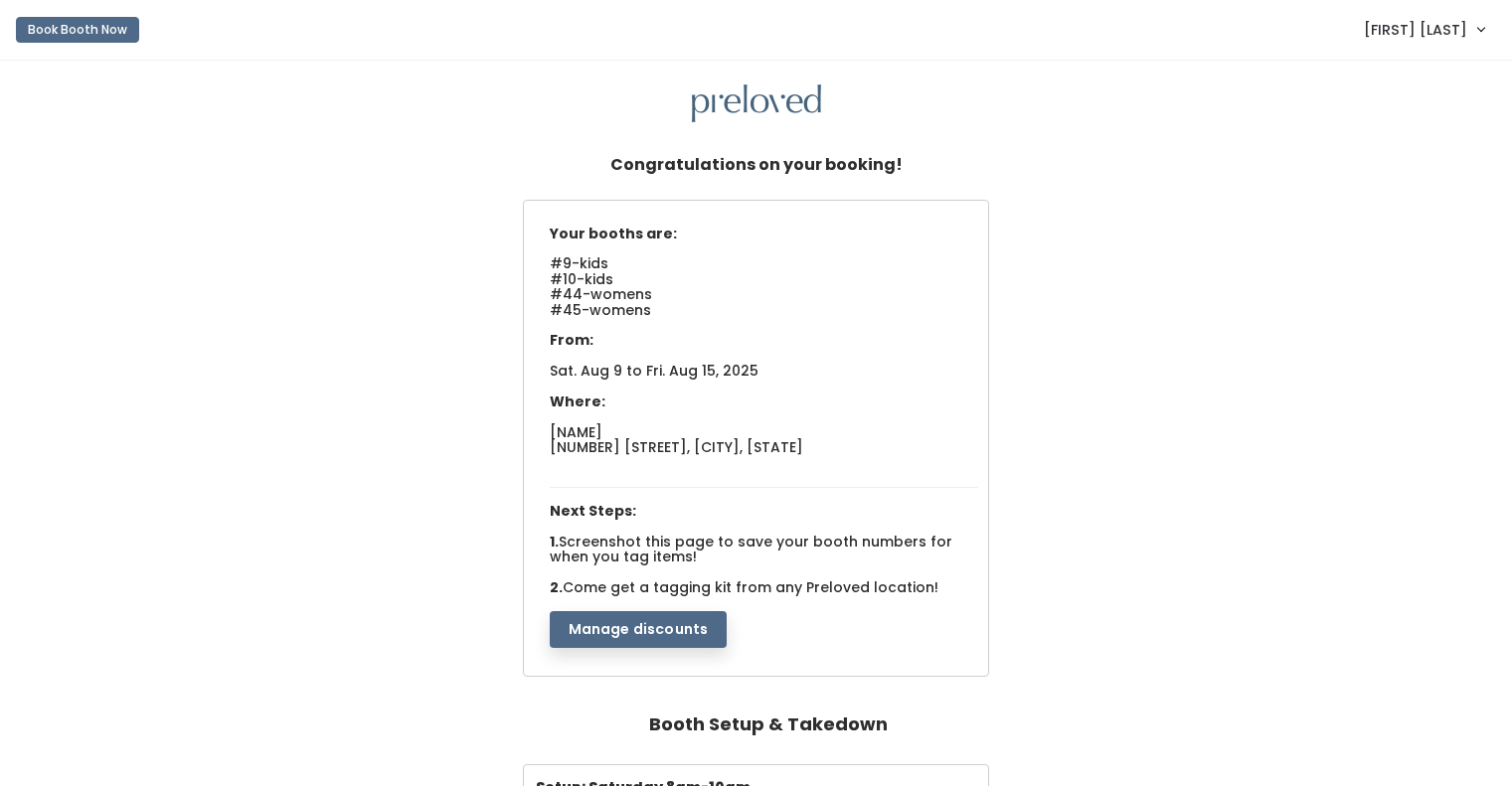 scroll, scrollTop: 0, scrollLeft: 0, axis: both 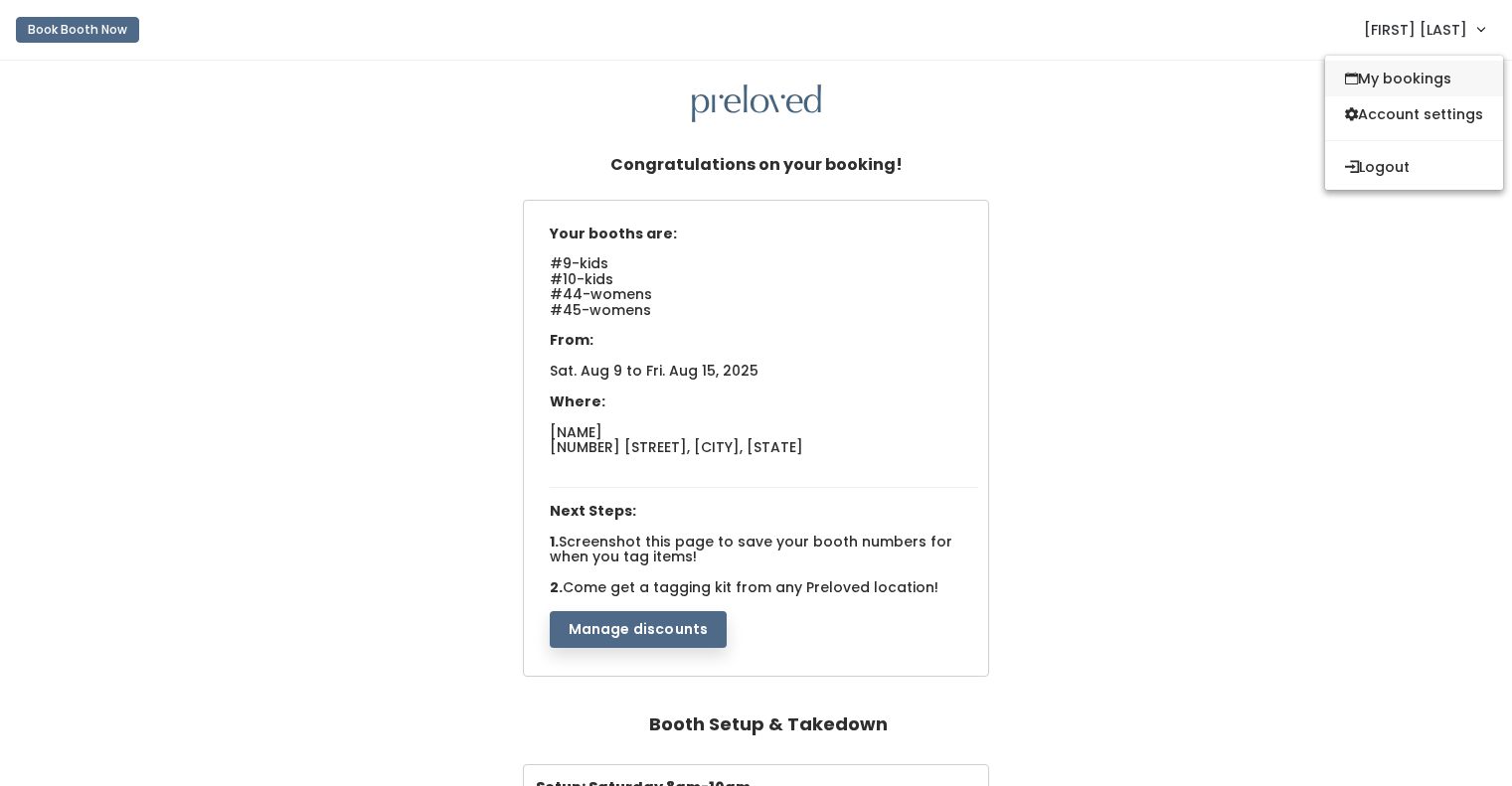 click on "My bookings" at bounding box center [1414, 79] 